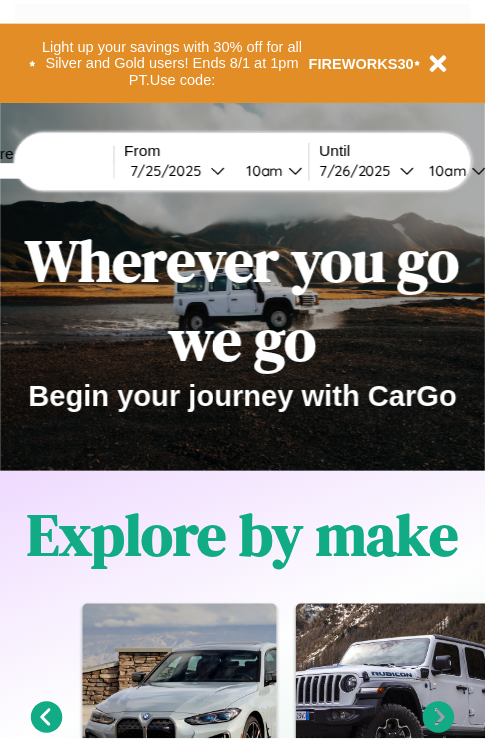scroll, scrollTop: 0, scrollLeft: 0, axis: both 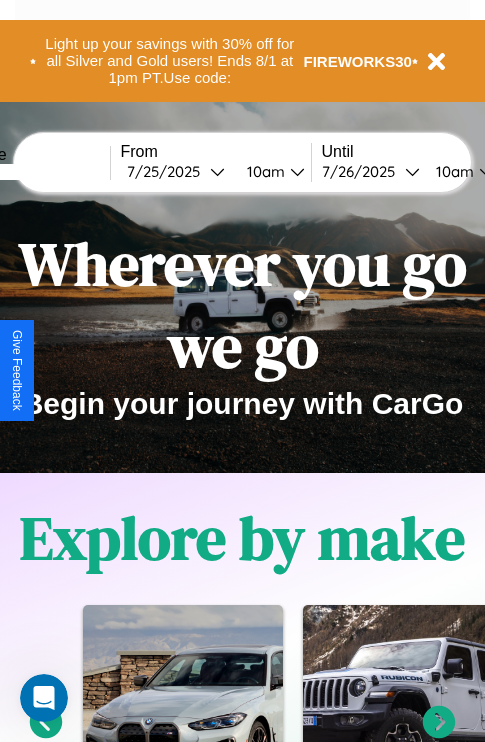 click at bounding box center [35, 172] 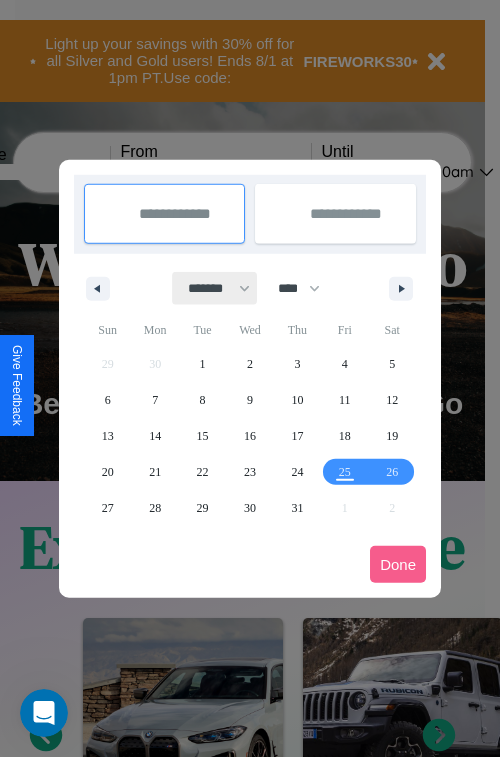 click on "******* ******** ***** ***** *** **** **** ****** ********* ******* ******** ********" at bounding box center (215, 288) 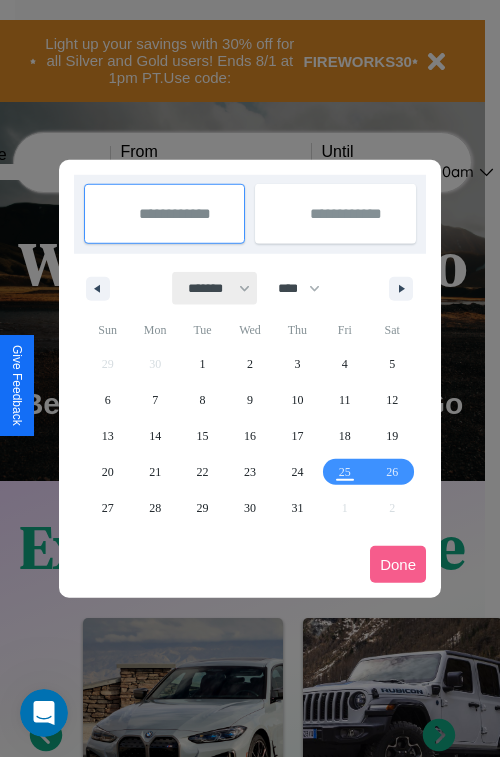 select on "*" 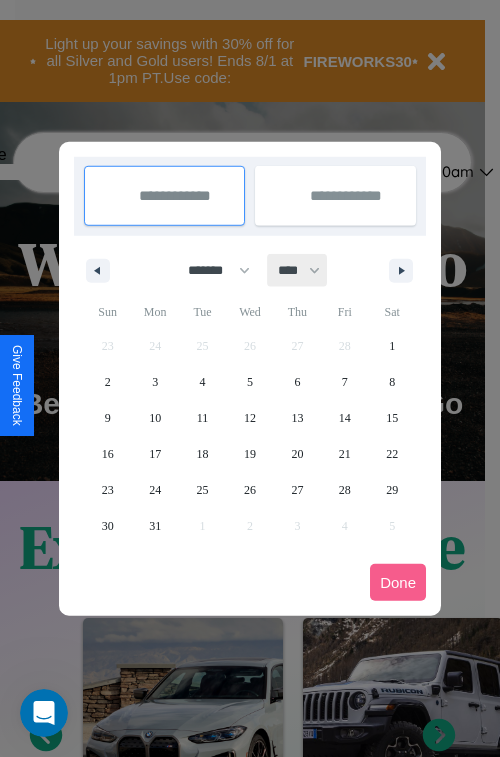 click on "**** **** **** **** **** **** **** **** **** **** **** **** **** **** **** **** **** **** **** **** **** **** **** **** **** **** **** **** **** **** **** **** **** **** **** **** **** **** **** **** **** **** **** **** **** **** **** **** **** **** **** **** **** **** **** **** **** **** **** **** **** **** **** **** **** **** **** **** **** **** **** **** **** **** **** **** **** **** **** **** **** **** **** **** **** **** **** **** **** **** **** **** **** **** **** **** **** **** **** **** **** **** **** **** **** **** **** **** **** **** **** **** **** **** **** **** **** **** **** **** ****" at bounding box center (298, 270) 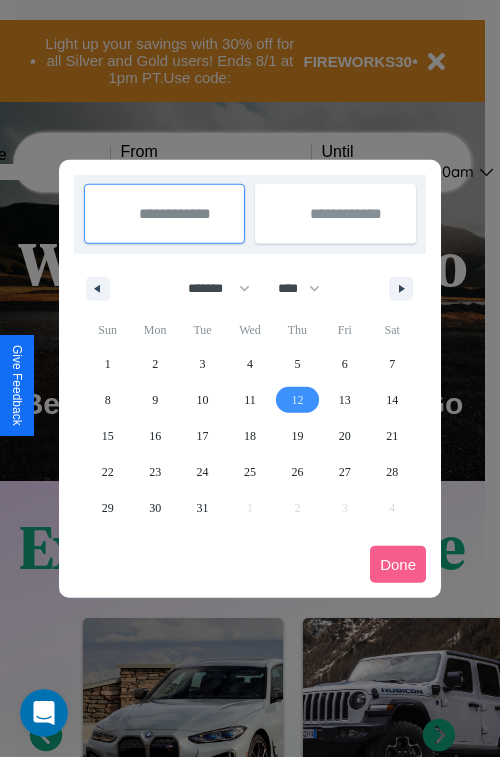 click on "12" at bounding box center (297, 400) 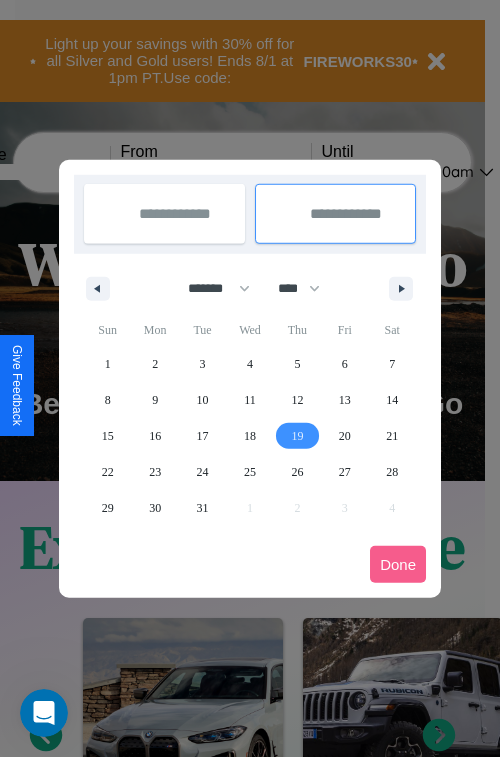 click on "19" at bounding box center (297, 436) 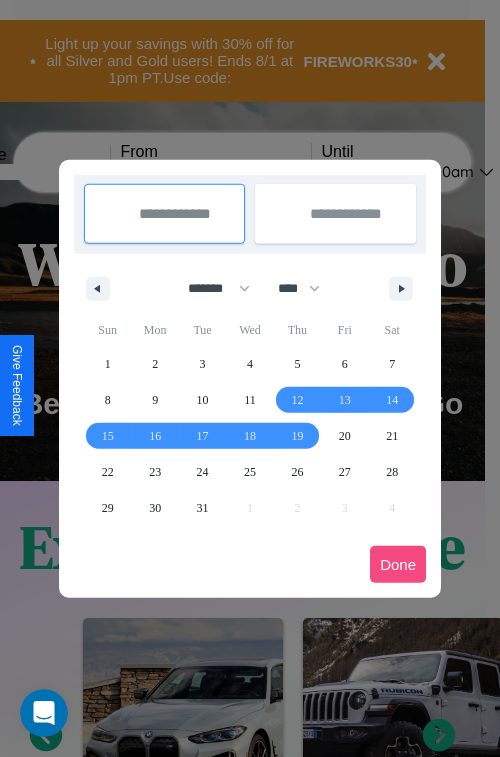 click on "Done" at bounding box center (398, 564) 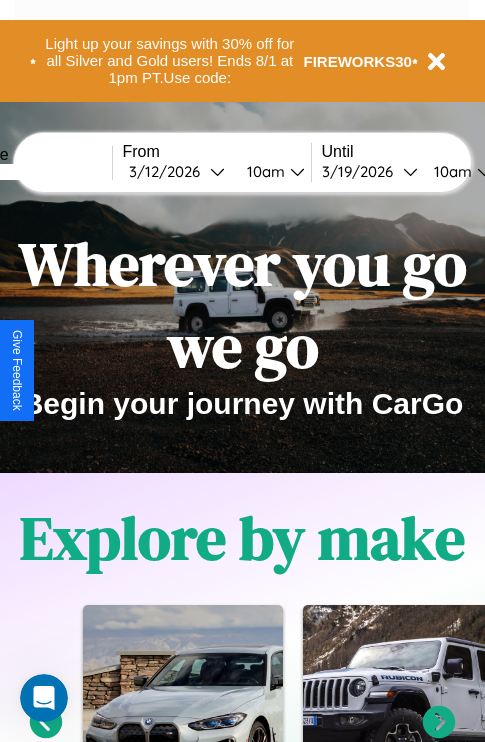 click on "10am" at bounding box center [263, 171] 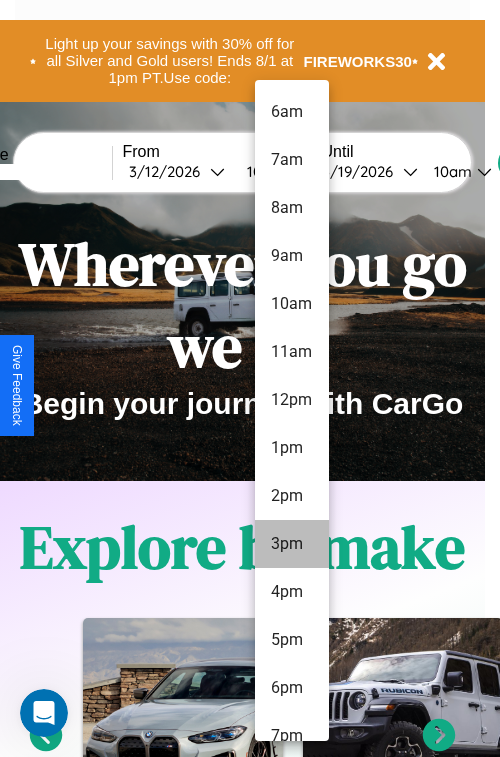click on "3pm" at bounding box center [292, 544] 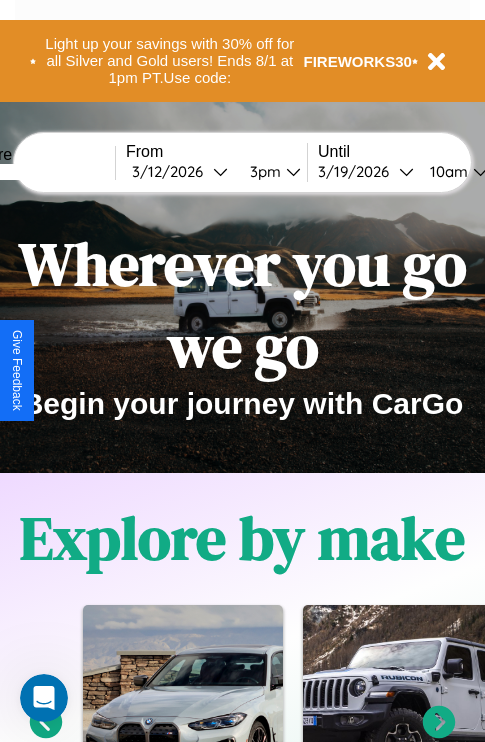 scroll, scrollTop: 0, scrollLeft: 70, axis: horizontal 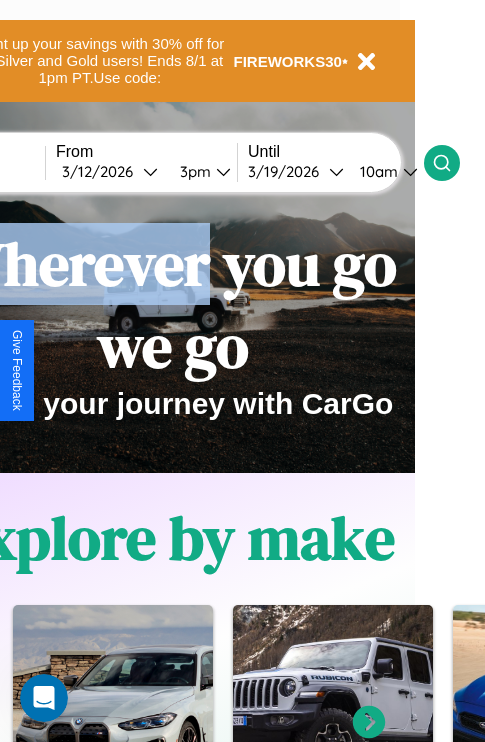 click 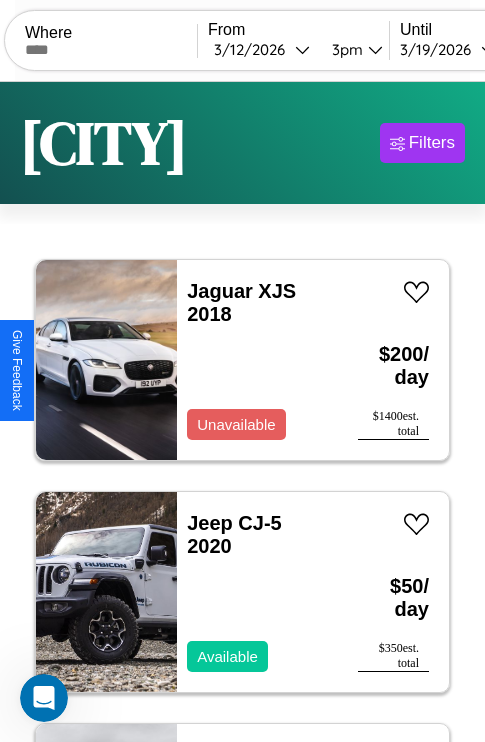 scroll, scrollTop: 95, scrollLeft: 0, axis: vertical 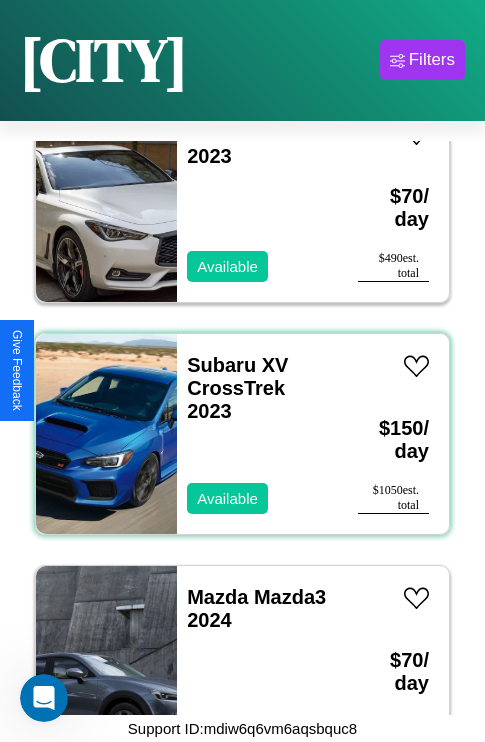 click on "Subaru   XV CrossTrek   2023 Available" at bounding box center (257, 434) 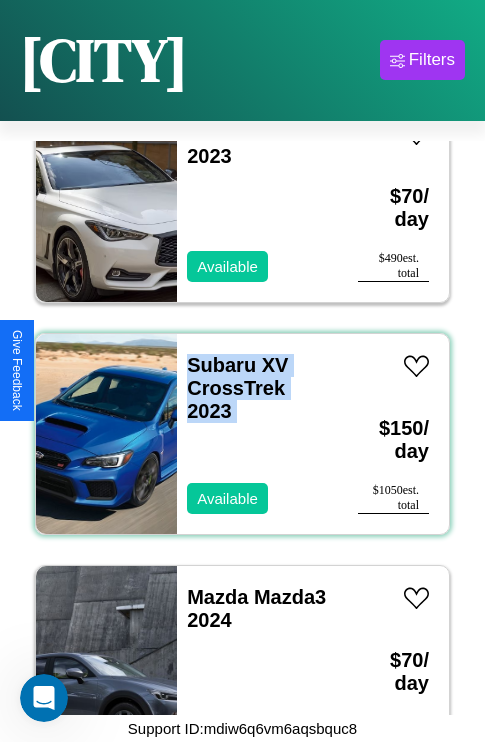 click on "Subaru   XV CrossTrek   2023 Available" at bounding box center (257, 434) 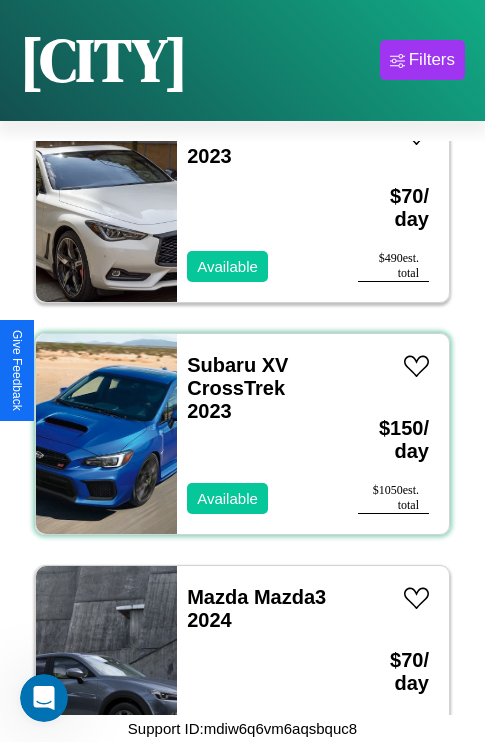 click on "Subaru   XV CrossTrek   2023 Available" at bounding box center (257, 434) 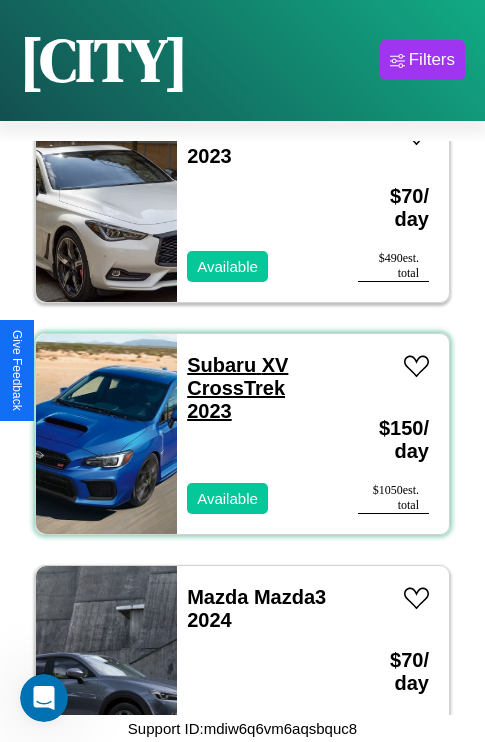 click on "Subaru   XV CrossTrek   2023" at bounding box center [237, 388] 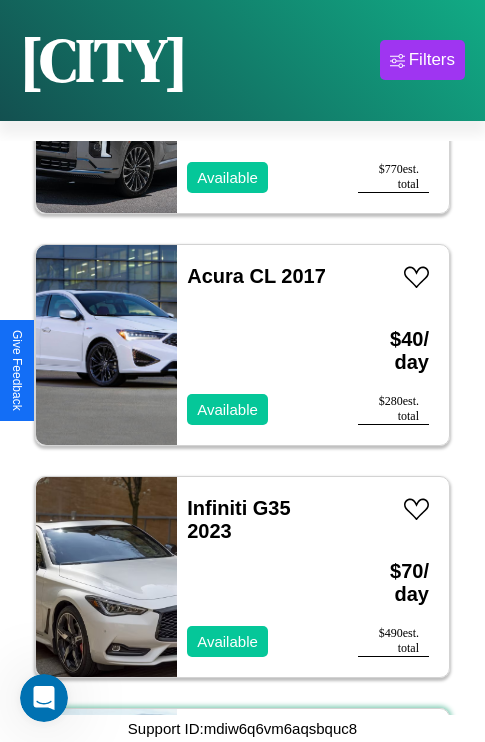 scroll, scrollTop: 1235, scrollLeft: 0, axis: vertical 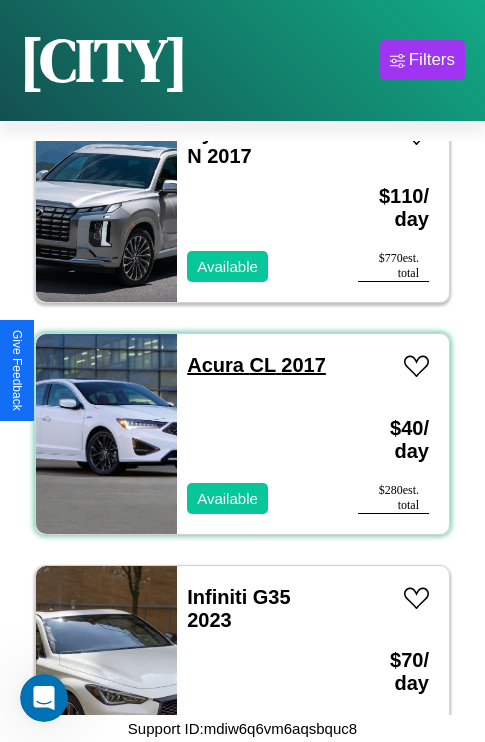 click on "Acura   CL   2017" at bounding box center (256, 365) 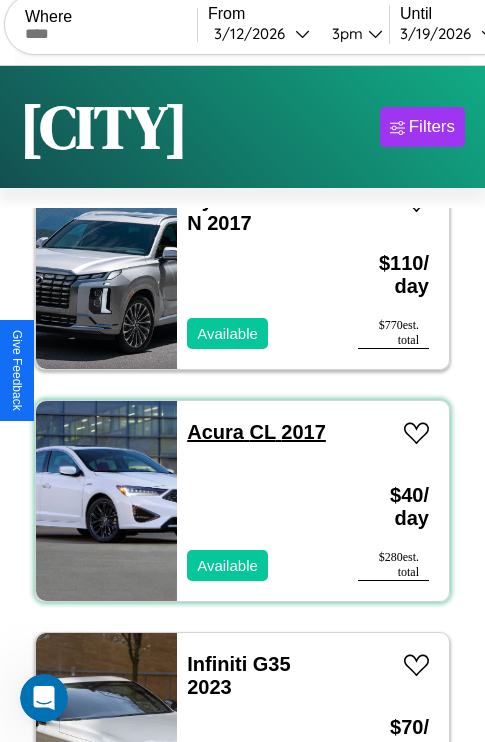 scroll, scrollTop: 1135, scrollLeft: 0, axis: vertical 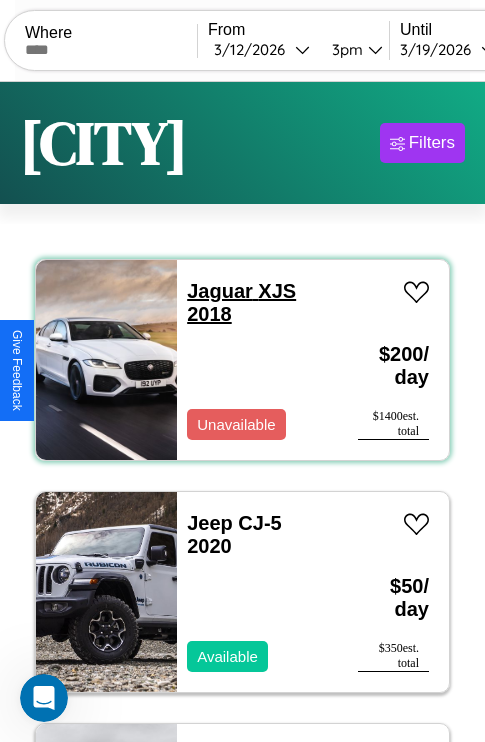 click on "Jaguar   XJS   2018" at bounding box center [241, 302] 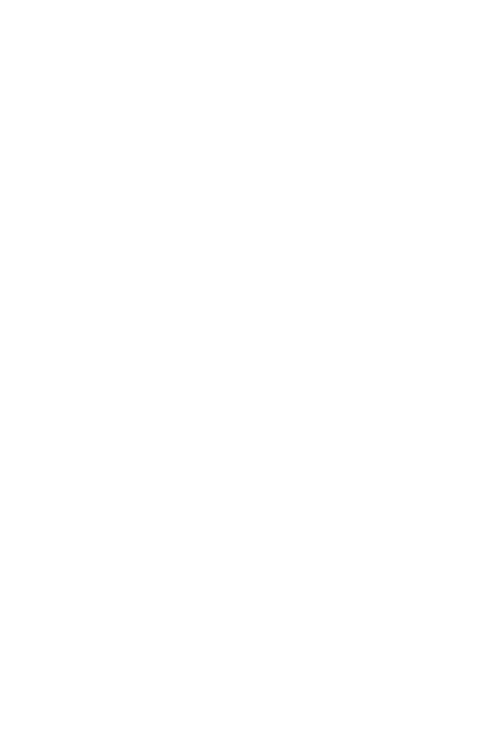 scroll, scrollTop: 0, scrollLeft: 0, axis: both 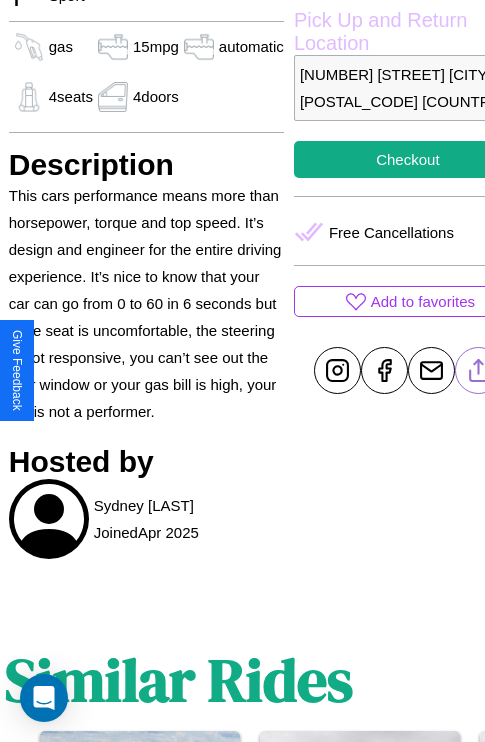 click 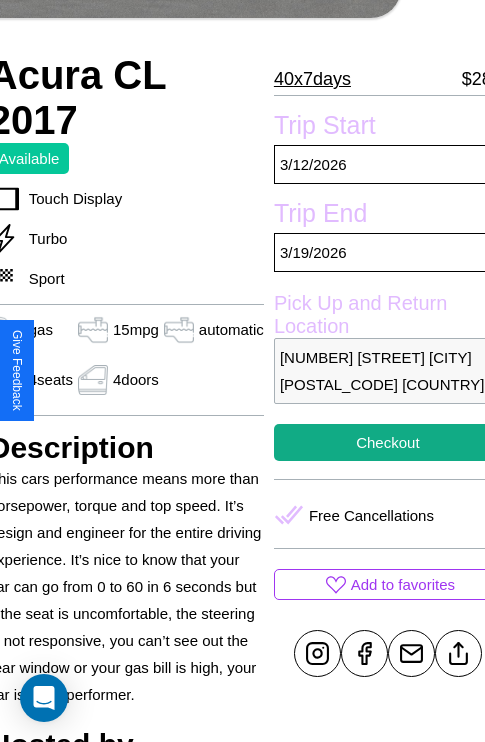 scroll, scrollTop: 990, scrollLeft: 30, axis: both 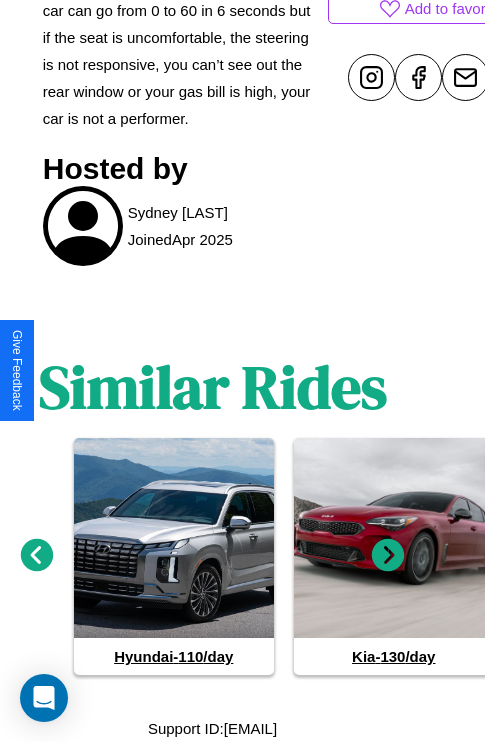 click 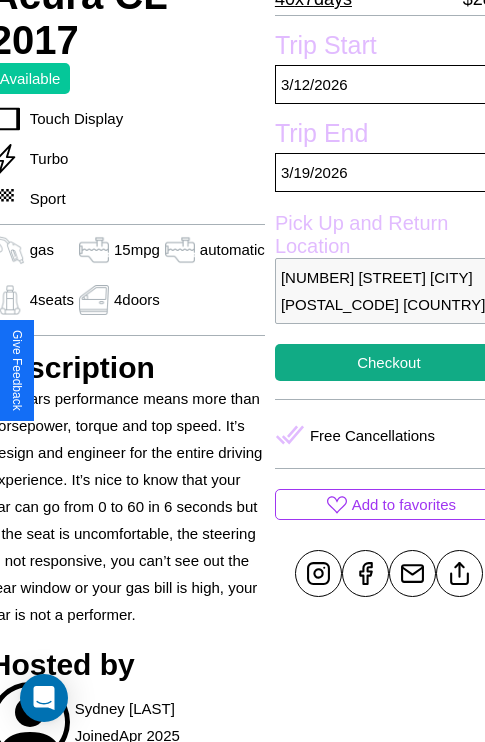 scroll, scrollTop: 459, scrollLeft: 84, axis: both 